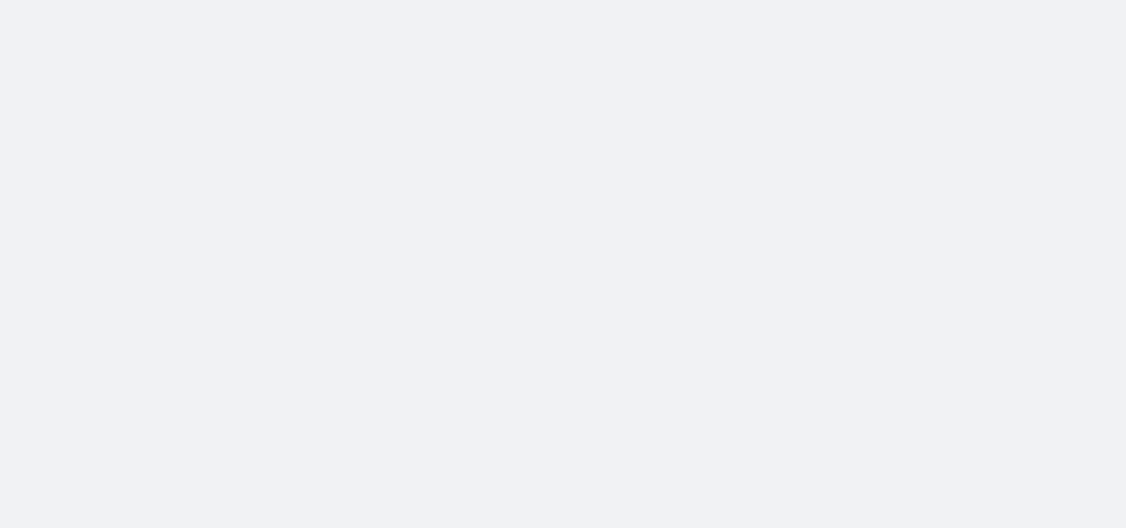 scroll, scrollTop: 0, scrollLeft: 0, axis: both 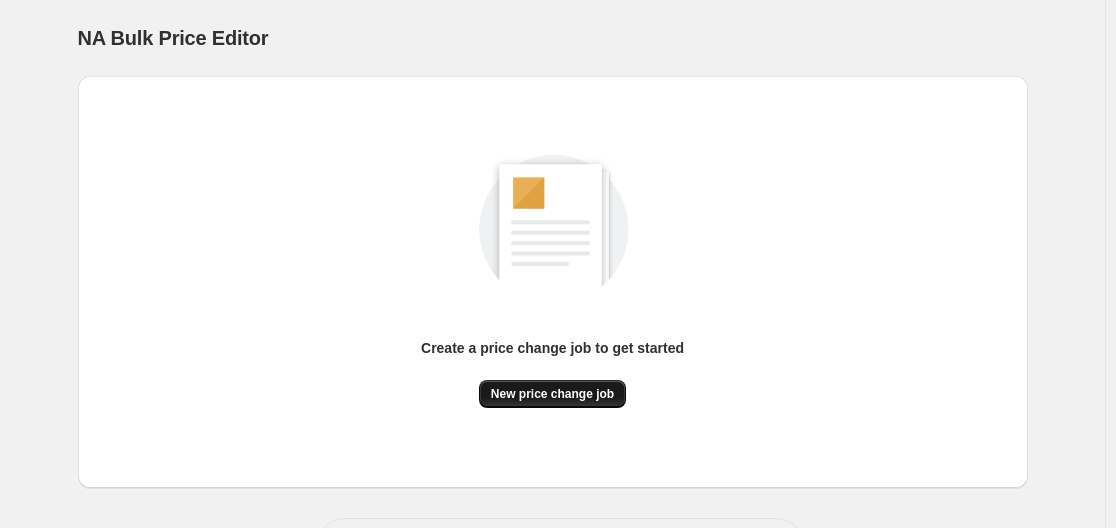 click on "New price change job" at bounding box center [552, 394] 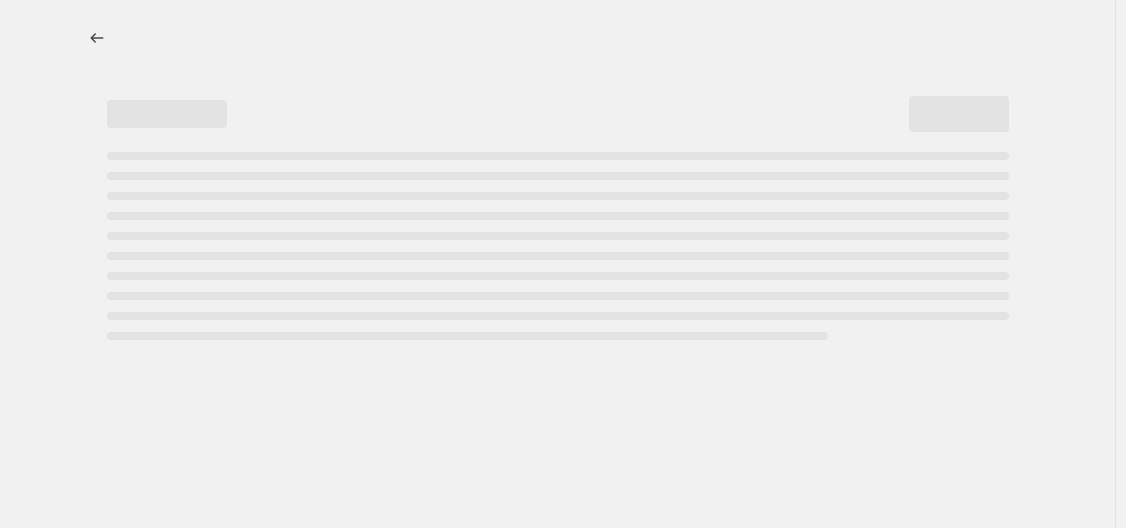 select on "percentage" 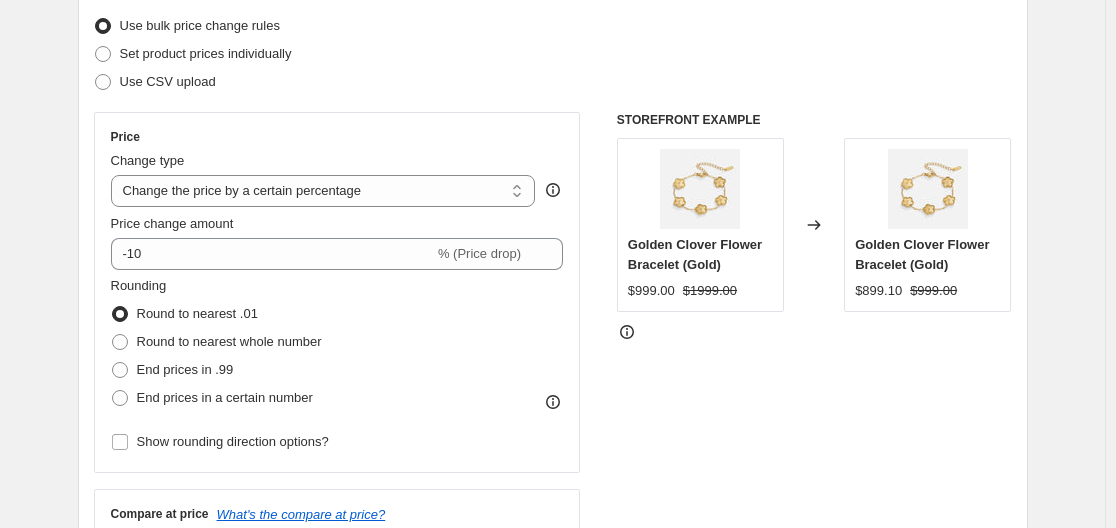 scroll, scrollTop: 261, scrollLeft: 0, axis: vertical 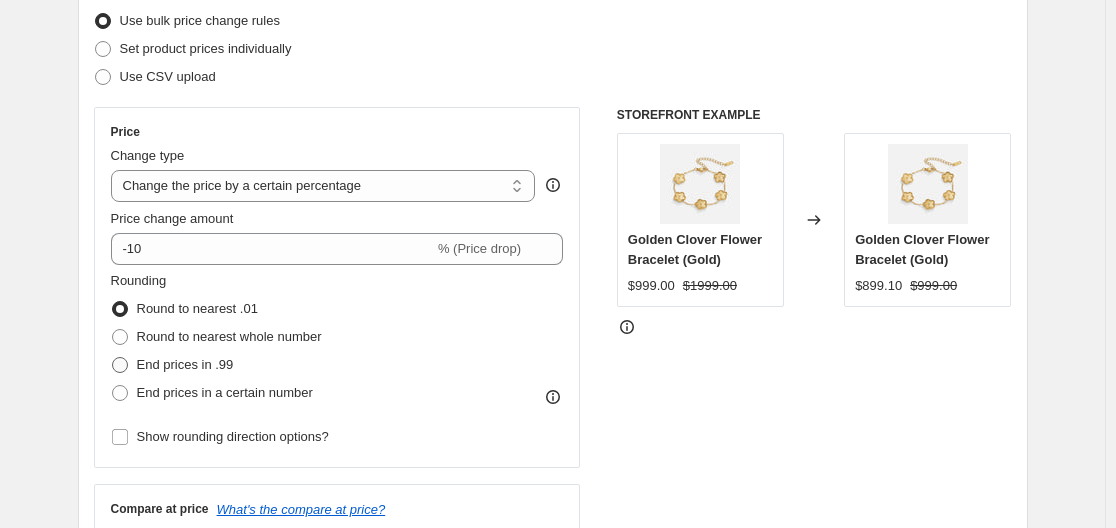click on "End prices in .99" at bounding box center (185, 364) 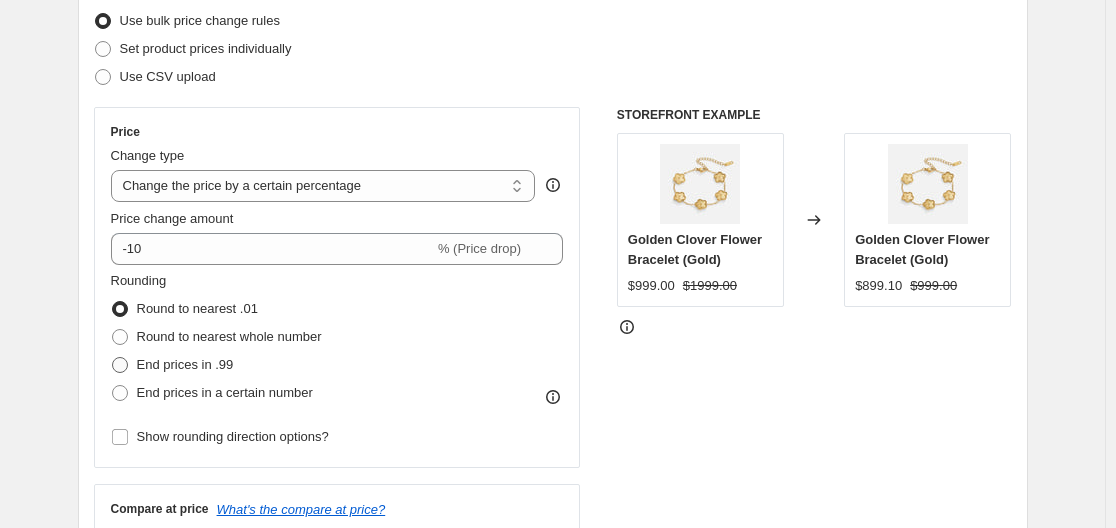 radio on "true" 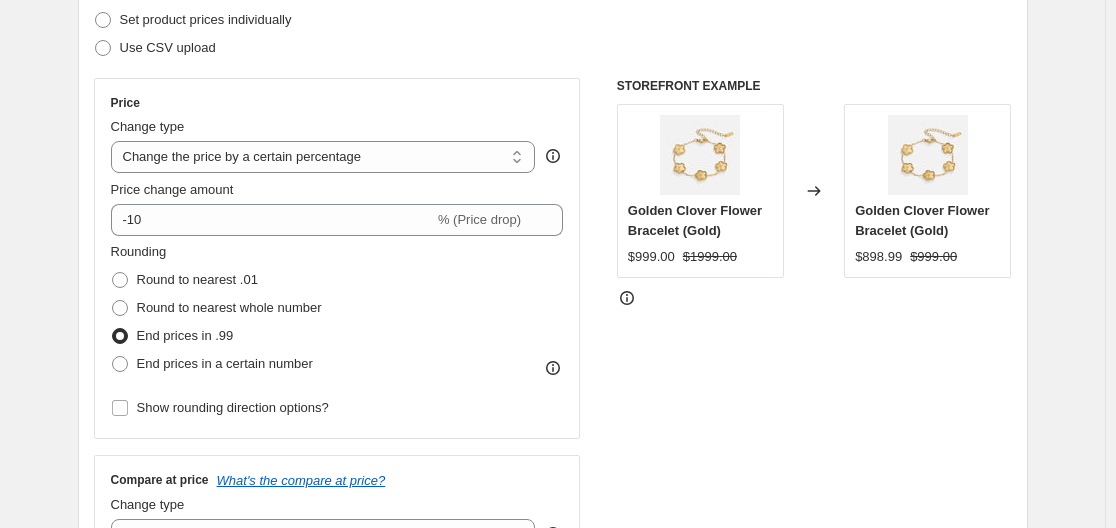 scroll, scrollTop: 289, scrollLeft: 0, axis: vertical 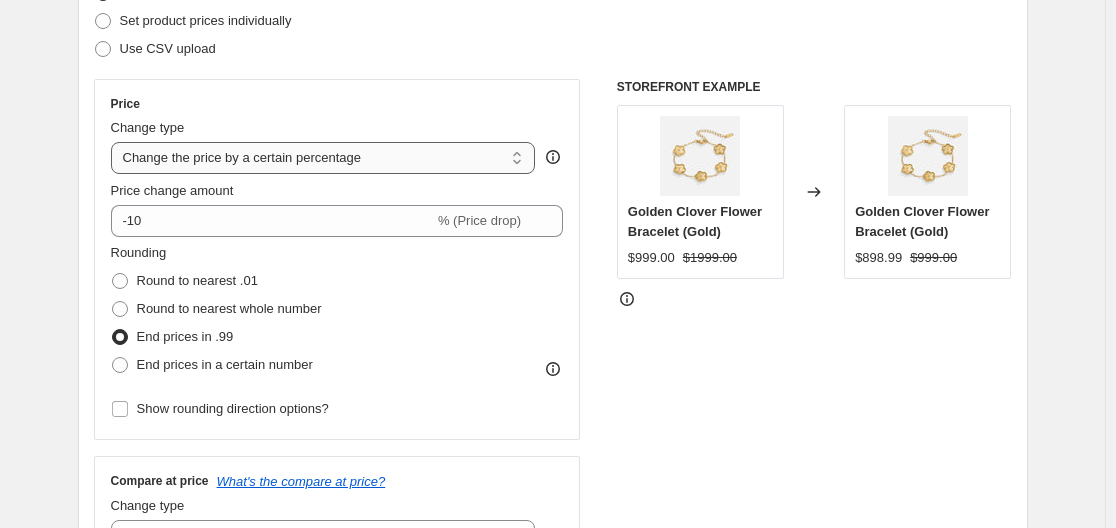 click on "Change the price to a certain amount Change the price by a certain amount Change the price by a certain percentage Change the price to the current compare at price (price before sale) Change the price by a certain amount relative to the compare at price Change the price by a certain percentage relative to the compare at price Don't change the price Change the price by a certain percentage relative to the cost per item Change price to certain cost margin" at bounding box center (323, 158) 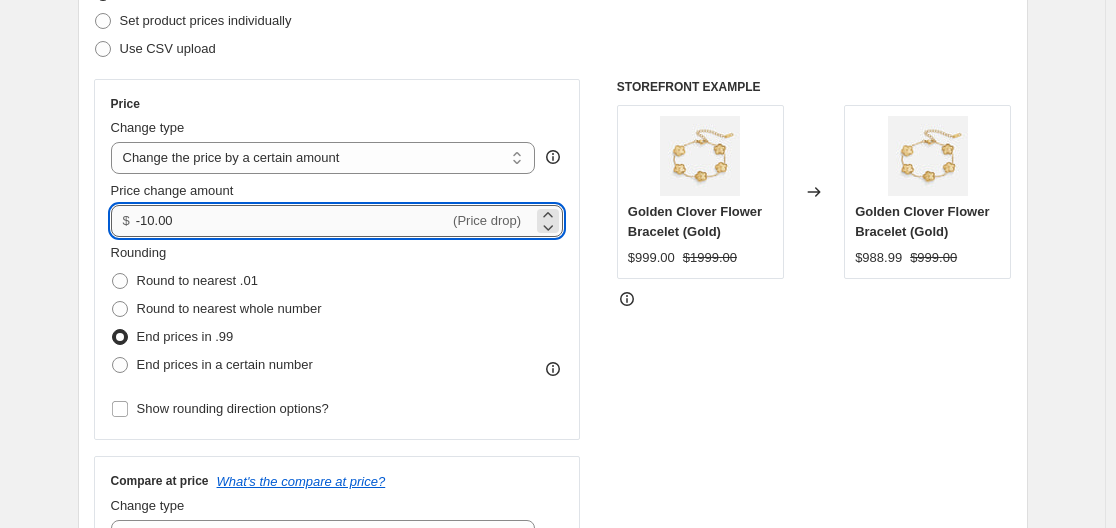 click on "-10.00" at bounding box center [292, 221] 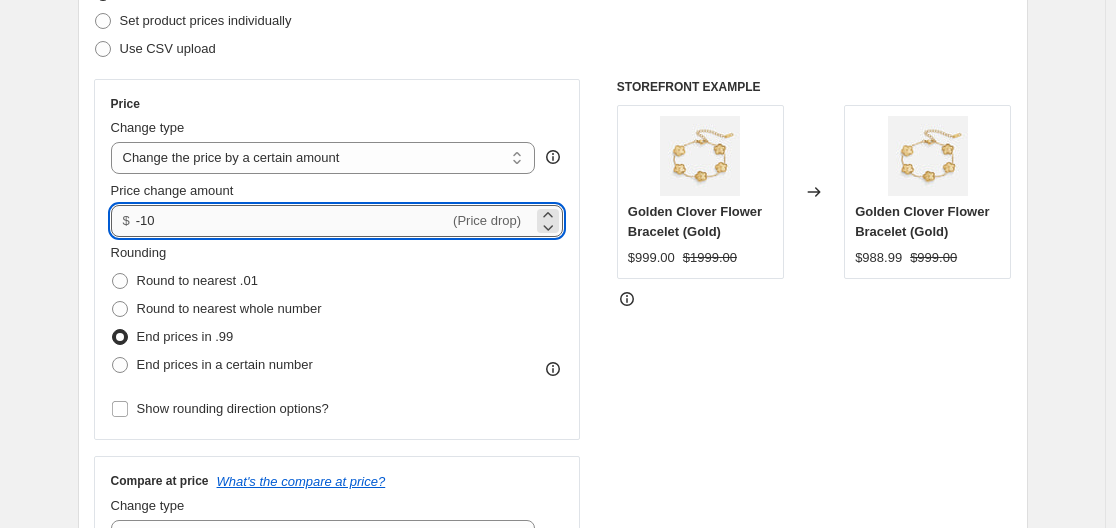 type on "-1" 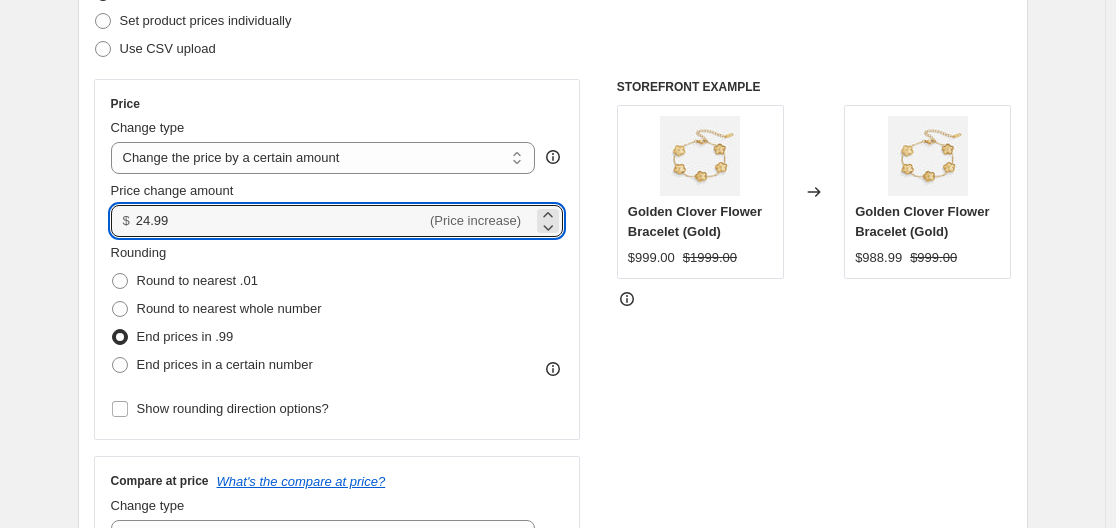 type on "24.99" 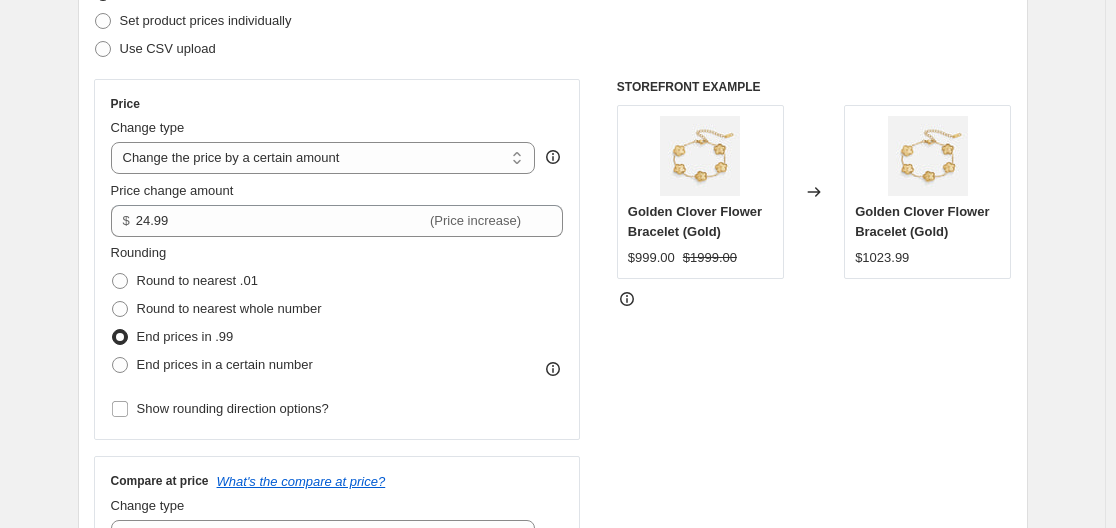click on "Create new price change job. This page is ready Create new price change job Draft Step 1. Optionally give your price change job a title (eg "March 30% off sale on boots") Aug 2, 2025, 11:38:03 AM Price change job This title is just for internal use, customers won't see it Step 2. Select how the prices should change Use bulk price change rules Set product prices individually Use CSV upload Price Change type Change the price to a certain amount Change the price by a certain amount Change the price by a certain percentage Change the price to the current compare at price (price before sale) Change the price by a certain amount relative to the compare at price Change the price by a certain percentage relative to the compare at price Don't change the price Change the price by a certain percentage relative to the cost per item Change price to certain cost margin Change the price by a certain amount Price change amount $ 24.99  (Price increase) Rounding Round to nearest .01 Round to nearest whole number Change type" at bounding box center [553, 710] 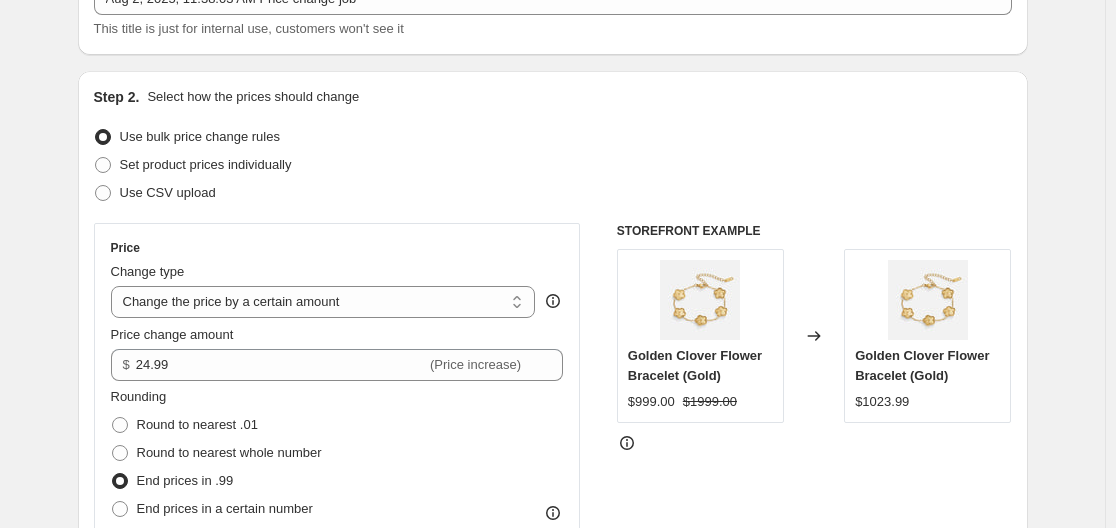 scroll, scrollTop: 150, scrollLeft: 0, axis: vertical 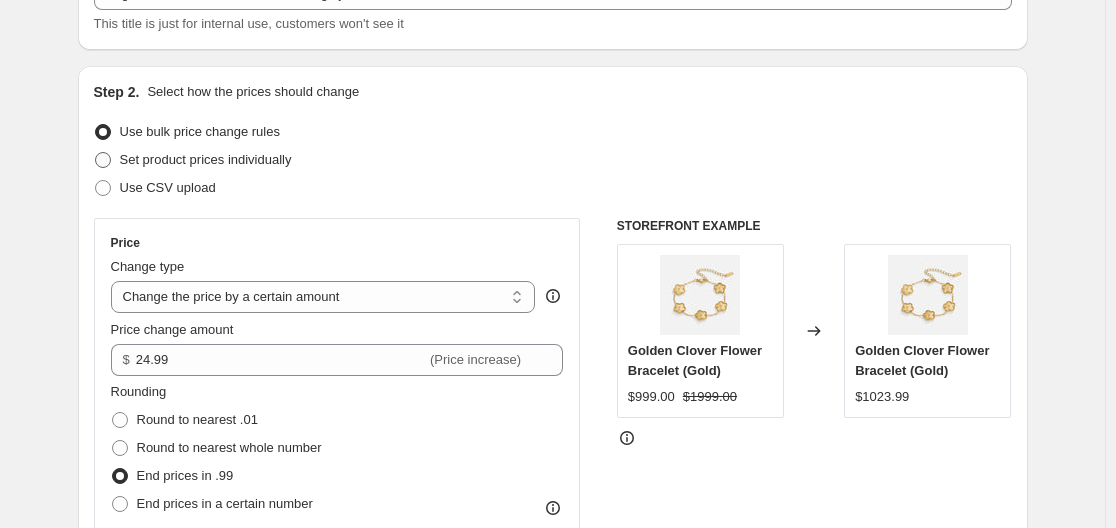 click on "Set product prices individually" at bounding box center (206, 159) 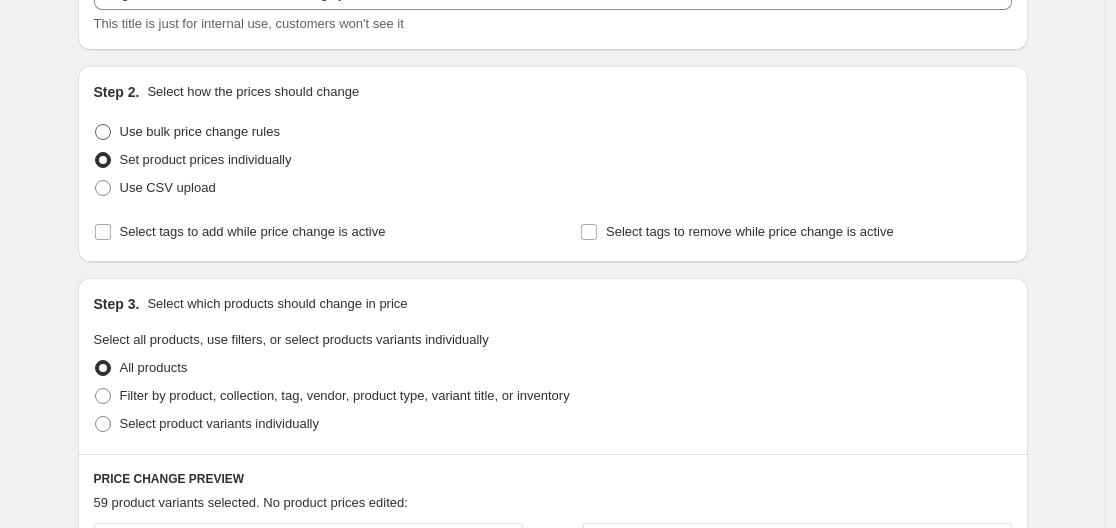 click at bounding box center (103, 132) 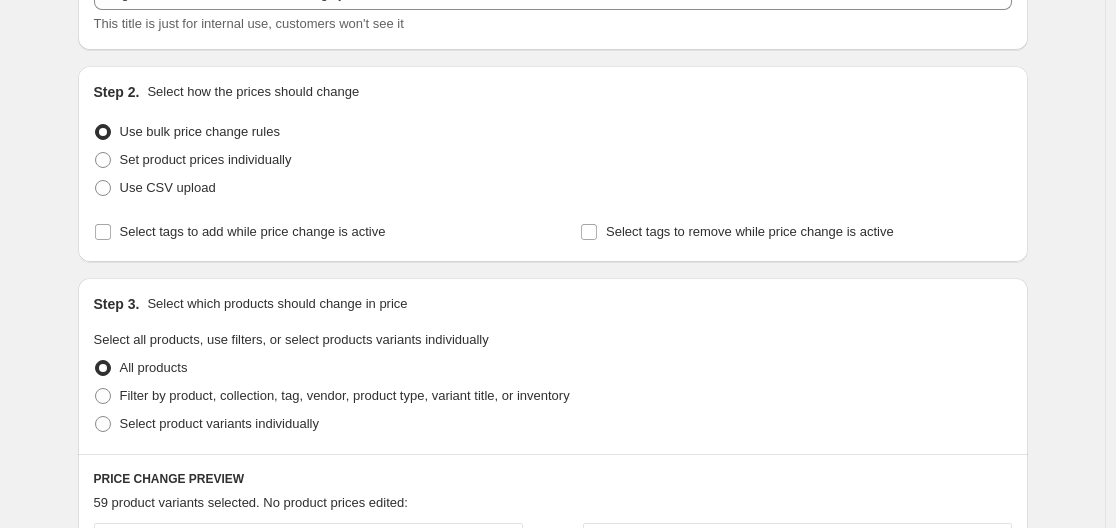select on "by" 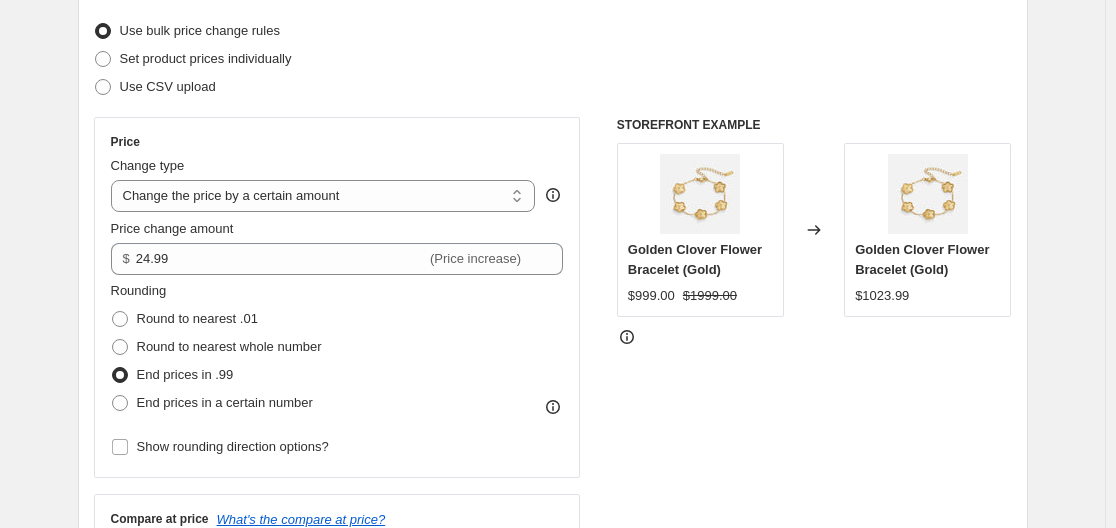 scroll, scrollTop: 244, scrollLeft: 0, axis: vertical 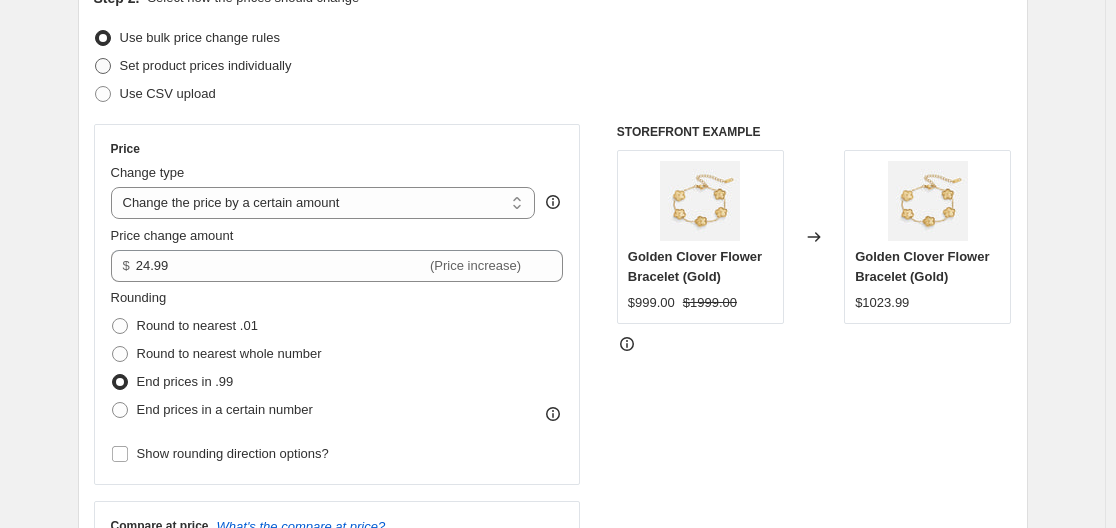 click on "Set product prices individually" at bounding box center (206, 65) 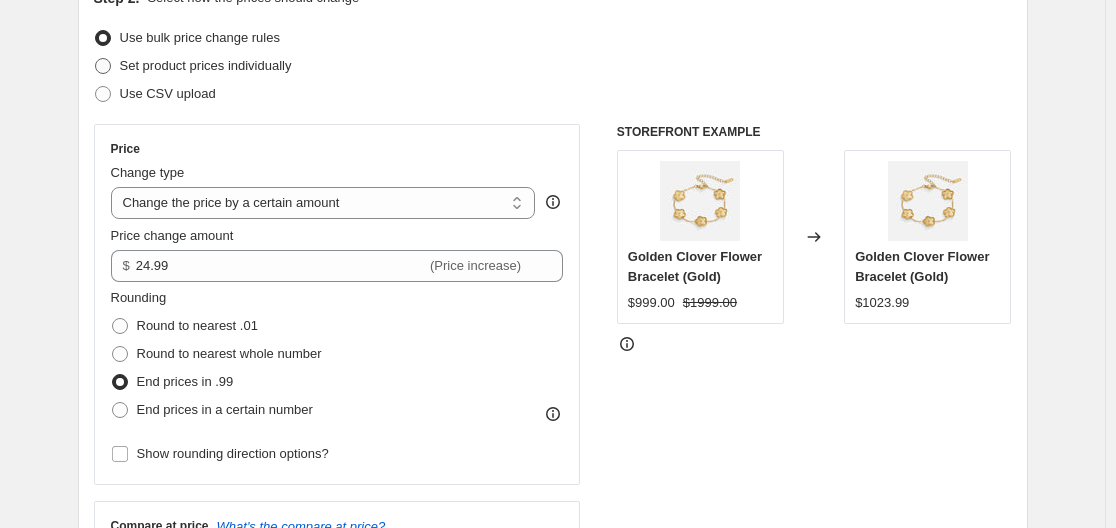 radio on "true" 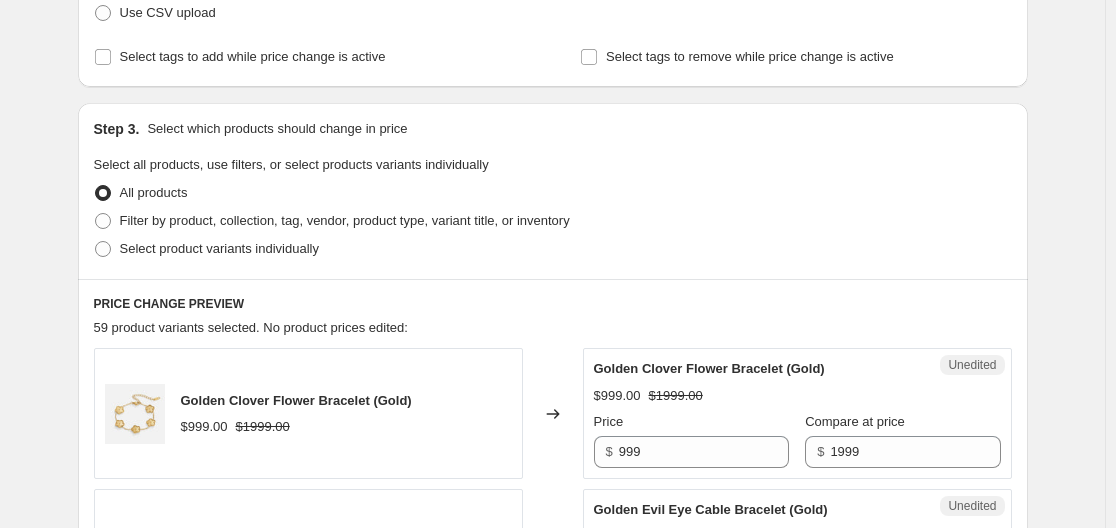 scroll, scrollTop: 0, scrollLeft: 0, axis: both 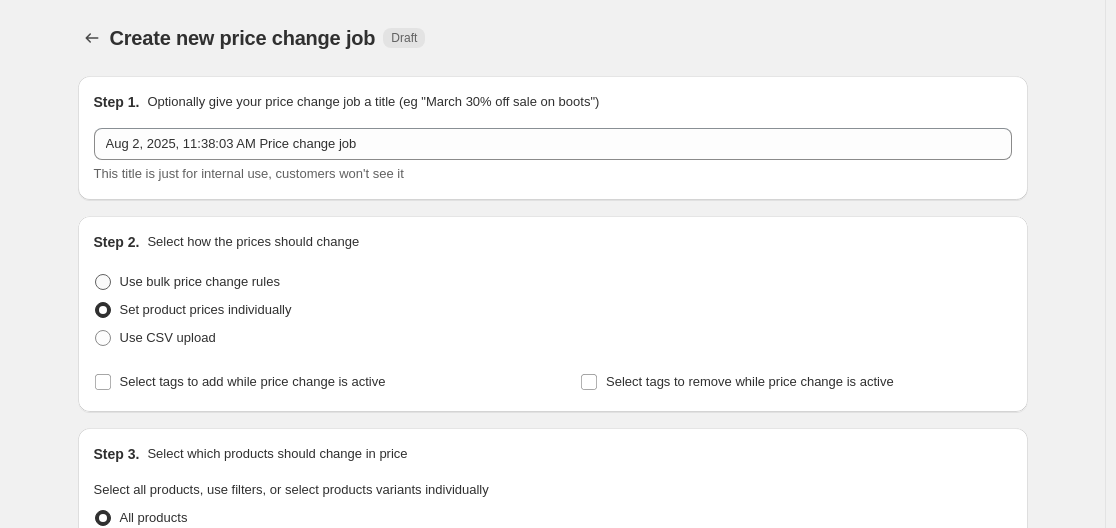 click at bounding box center [103, 282] 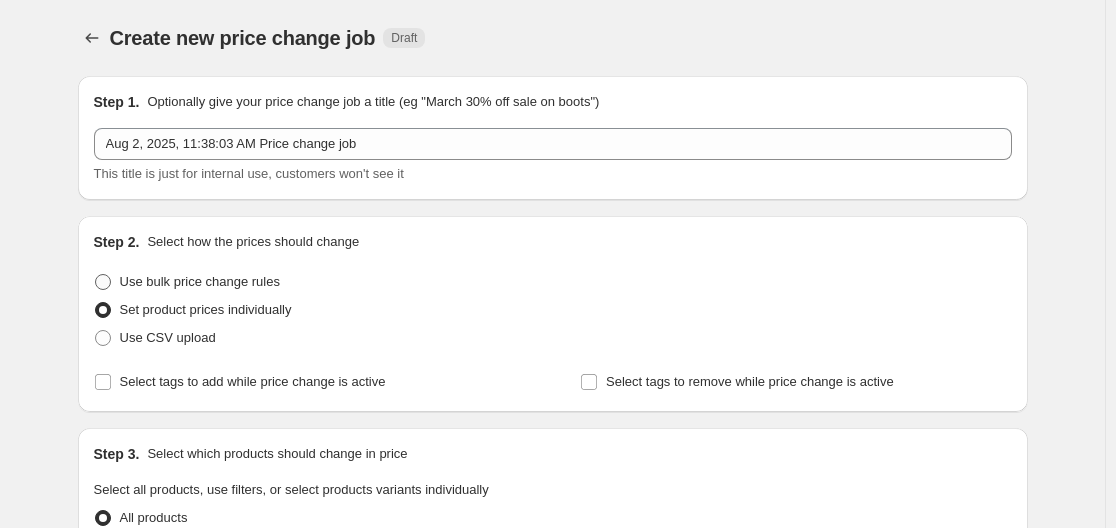 radio on "true" 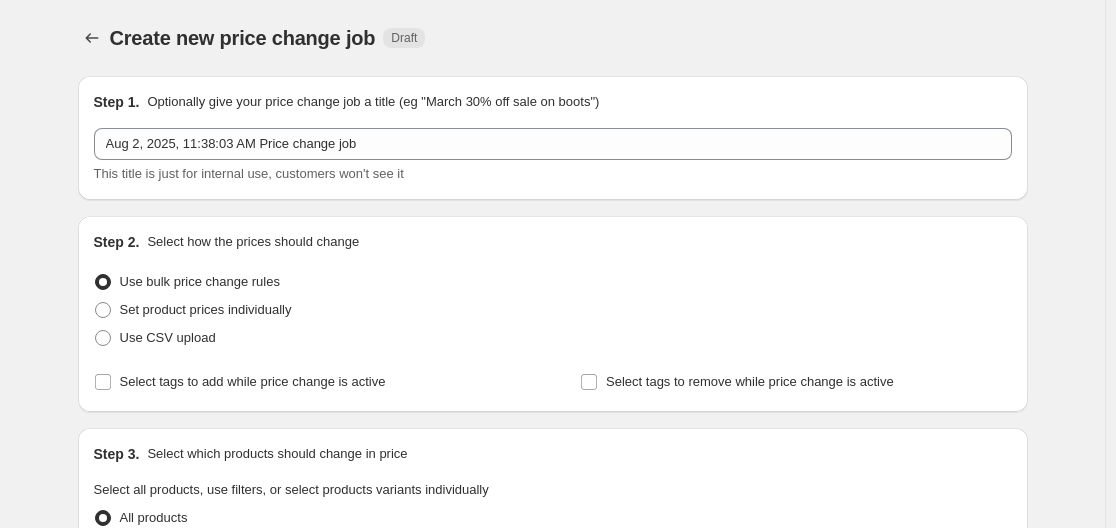 select on "by" 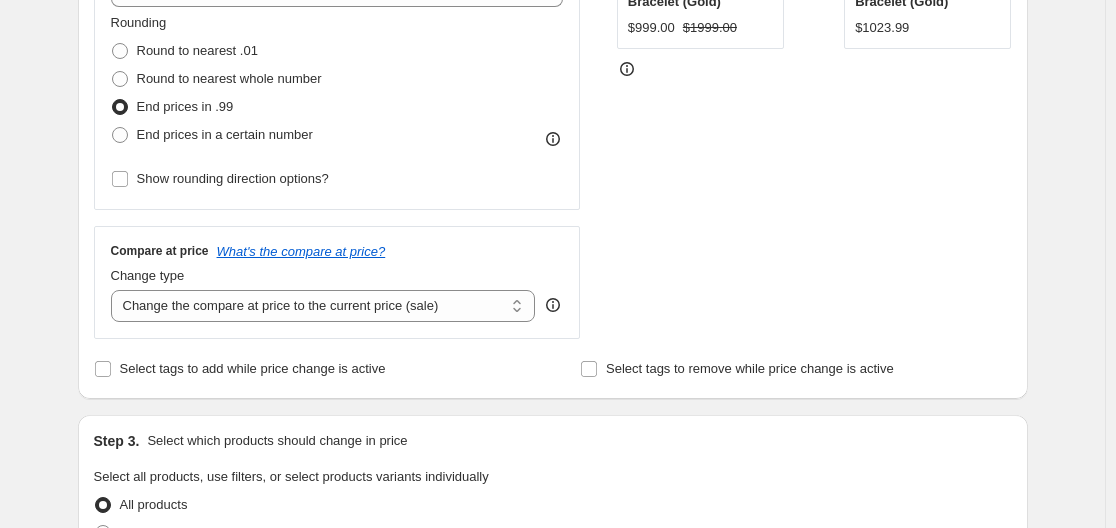 scroll, scrollTop: 539, scrollLeft: 0, axis: vertical 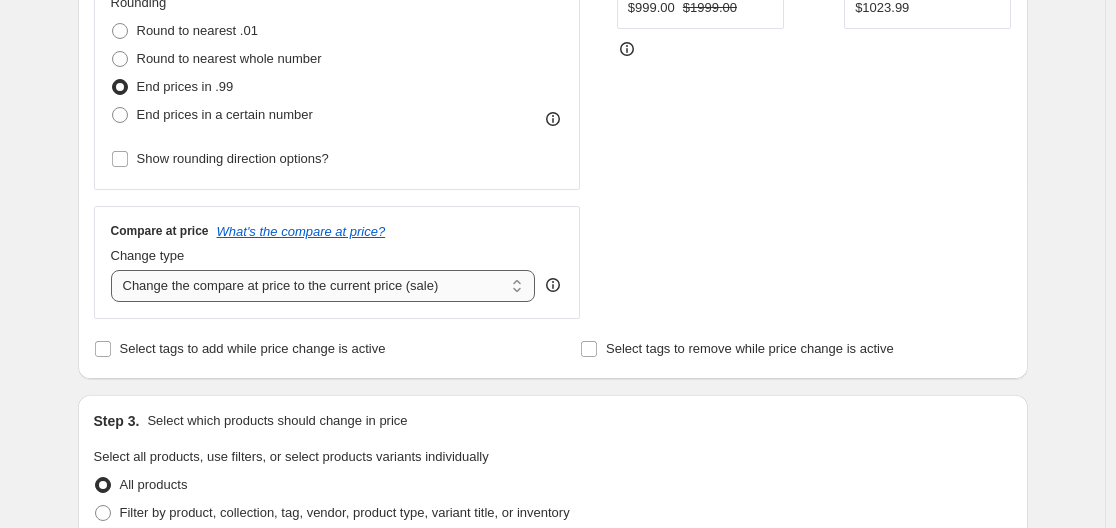 click on "Change the compare at price to the current price (sale) Change the compare at price to a certain amount Change the compare at price by a certain amount Change the compare at price by a certain percentage Change the compare at price by a certain amount relative to the actual price Change the compare at price by a certain percentage relative to the actual price Don't change the compare at price Remove the compare at price" at bounding box center (323, 286) 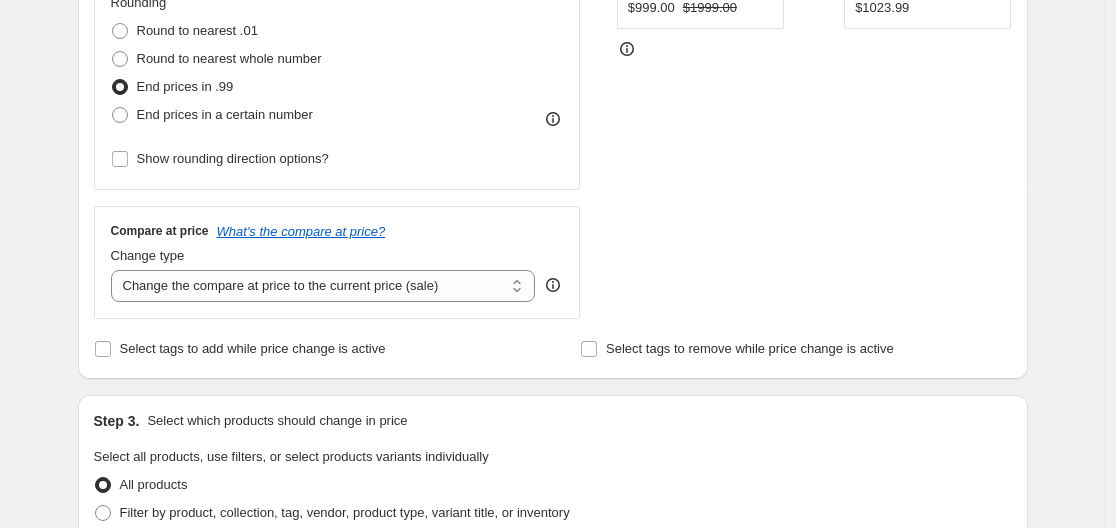click on "Create new price change job. This page is ready Create new price change job Draft Step 1. Optionally give your price change job a title (eg "March 30% off sale on boots") Aug 2, 2025, 11:38:03 AM Price change job This title is just for internal use, customers won't see it Step 2. Select how the prices should change Use bulk price change rules Set product prices individually Use CSV upload Price Change type Change the price to a certain amount Change the price by a certain amount Change the price by a certain percentage Change the price to the current compare at price (price before sale) Change the price by a certain amount relative to the compare at price Change the price by a certain percentage relative to the compare at price Don't change the price Change the price by a certain percentage relative to the cost per item Change price to certain cost margin Change the price by a certain amount Price change amount $ 24.99  (Price increase) Rounding Round to nearest .01 Round to nearest whole number Change type" at bounding box center [552, 460] 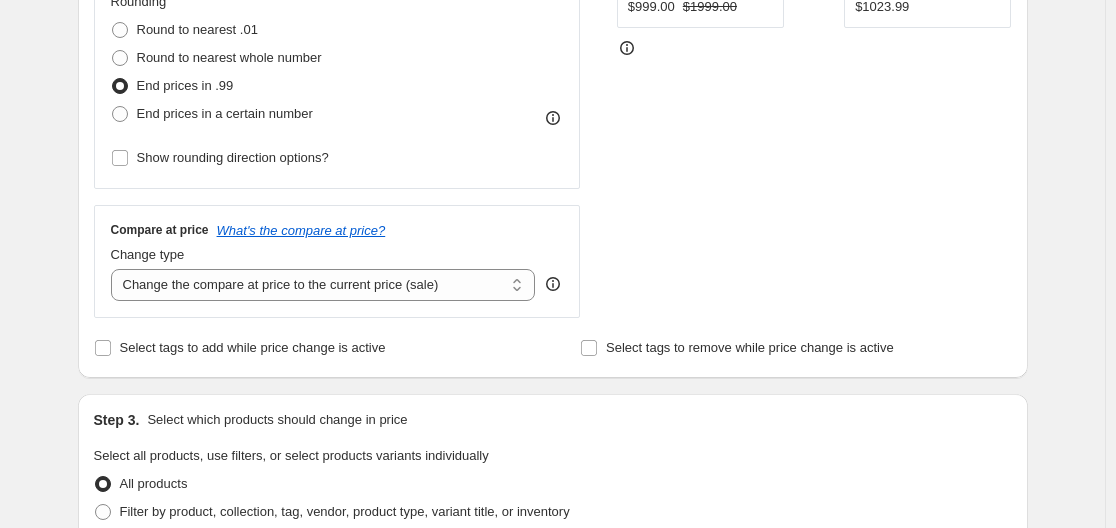 scroll, scrollTop: 539, scrollLeft: 0, axis: vertical 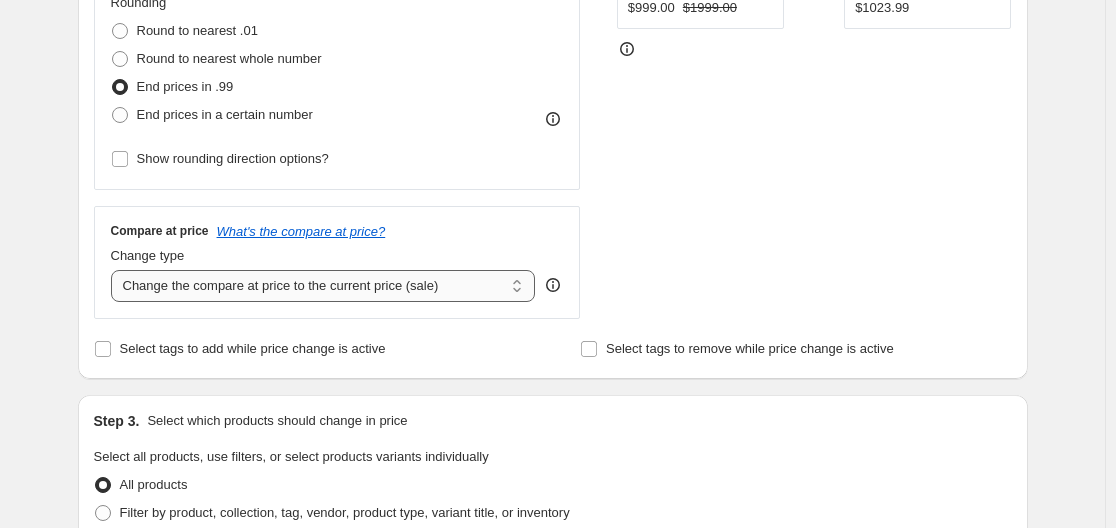 click on "Change the compare at price to the current price (sale) Change the compare at price to a certain amount Change the compare at price by a certain amount Change the compare at price by a certain percentage Change the compare at price by a certain amount relative to the actual price Change the compare at price by a certain percentage relative to the actual price Don't change the compare at price Remove the compare at price" at bounding box center [323, 286] 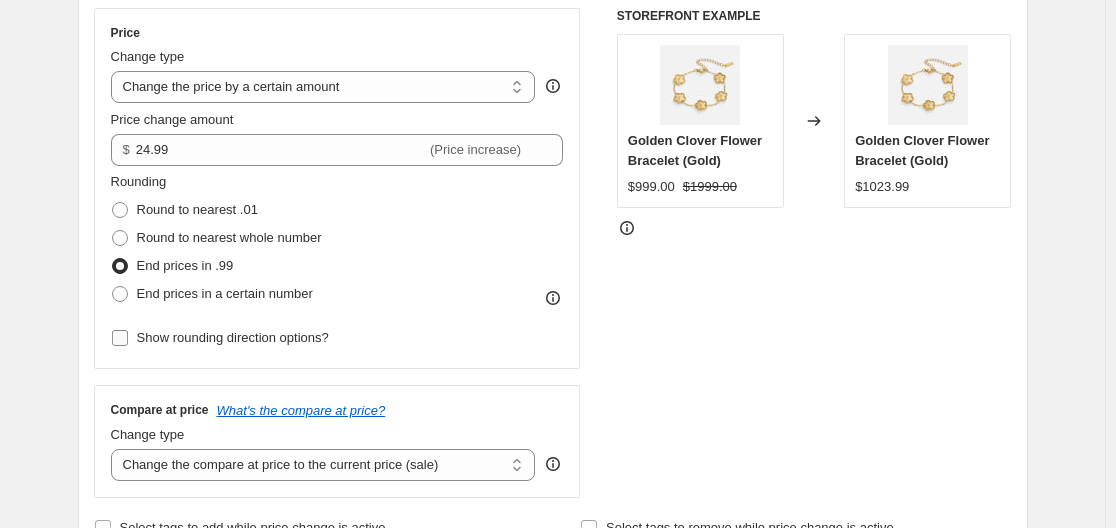 scroll, scrollTop: 366, scrollLeft: 0, axis: vertical 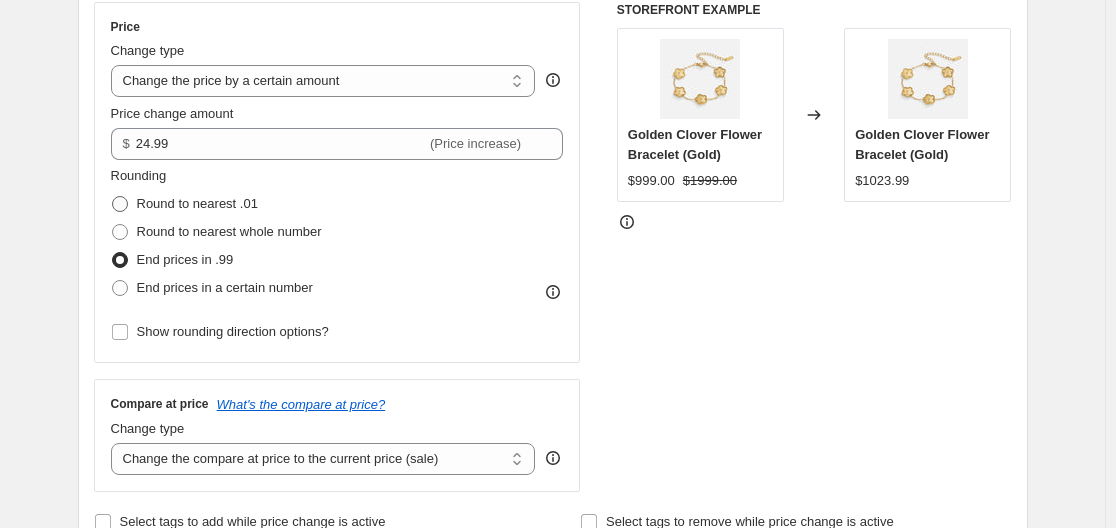 click on "Round to nearest .01" at bounding box center [197, 203] 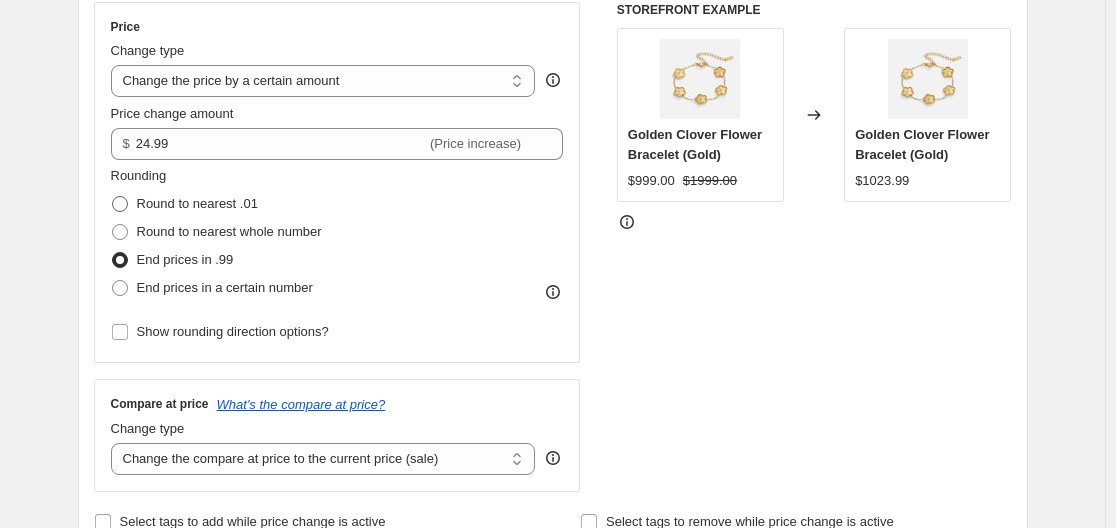 radio on "true" 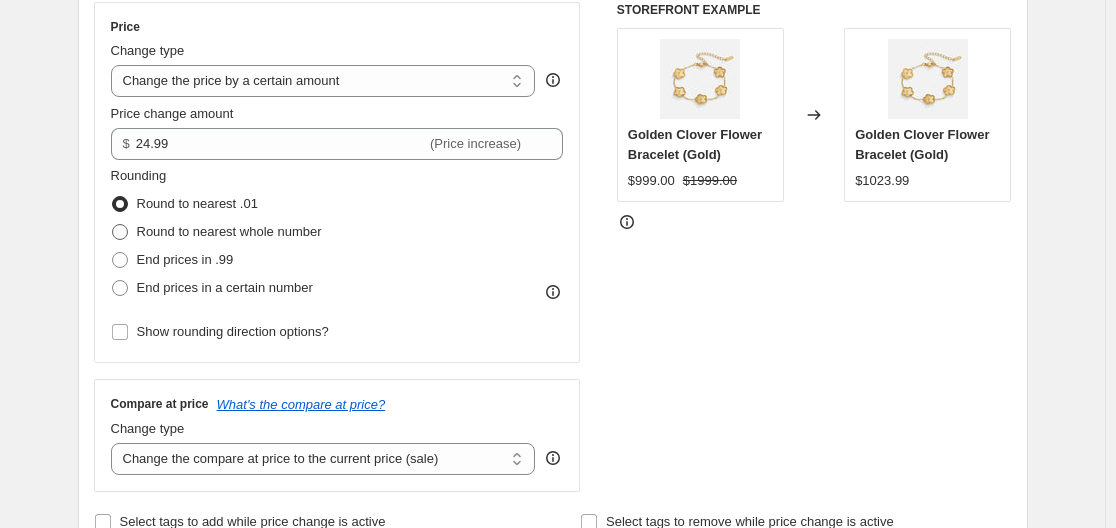 click on "Round to nearest whole number" at bounding box center (229, 231) 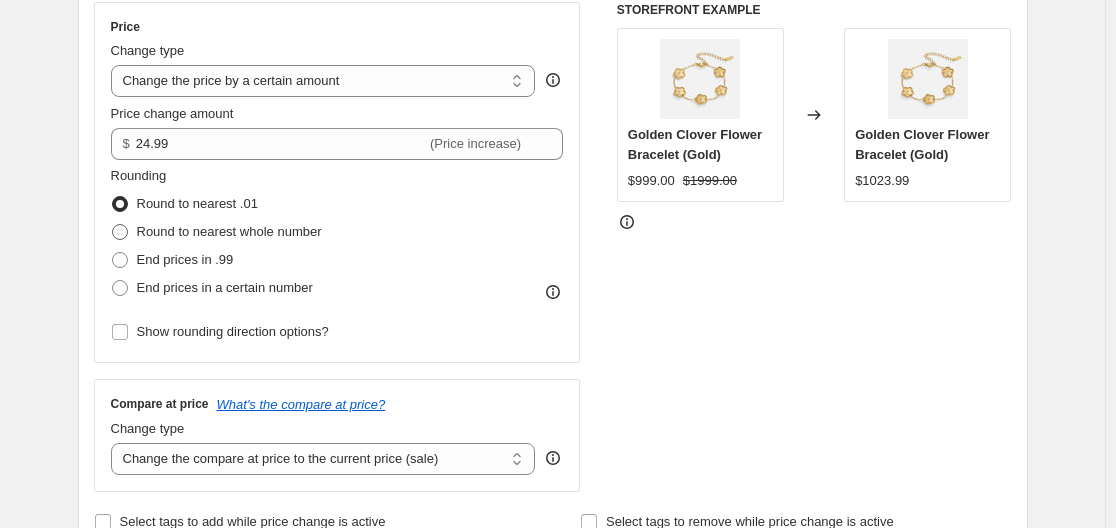 radio on "true" 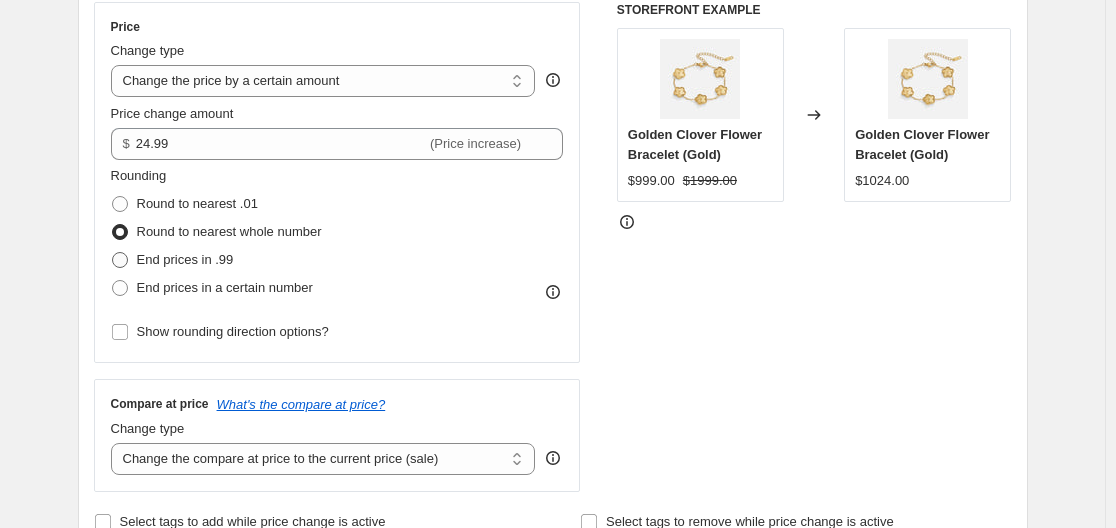 click on "End prices in .99" at bounding box center [185, 259] 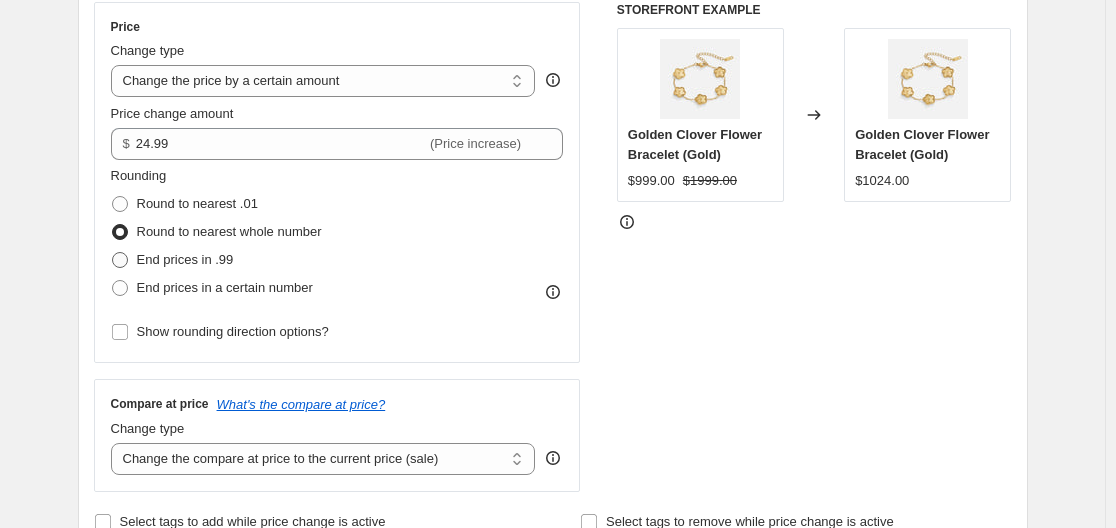 radio on "true" 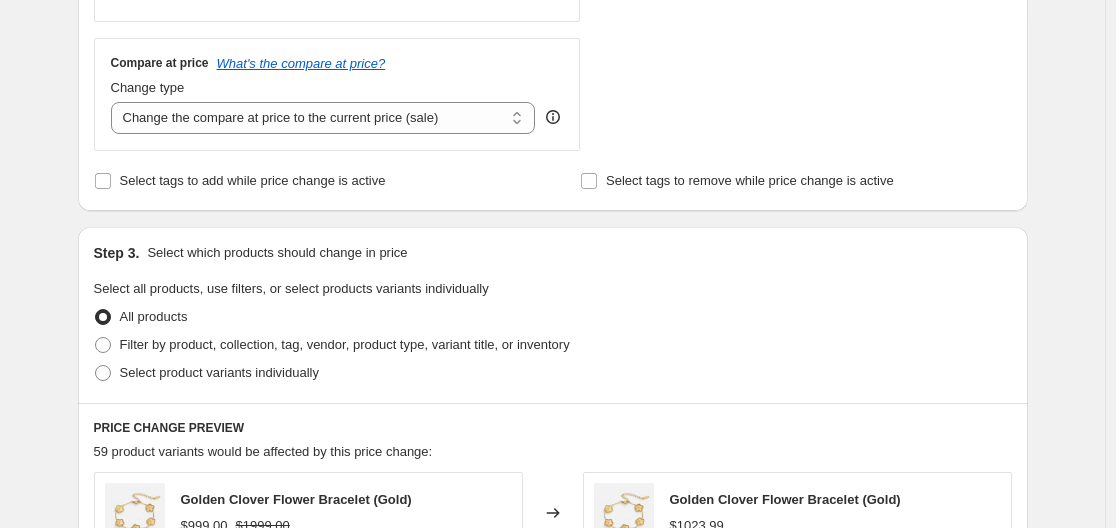 scroll, scrollTop: 711, scrollLeft: 0, axis: vertical 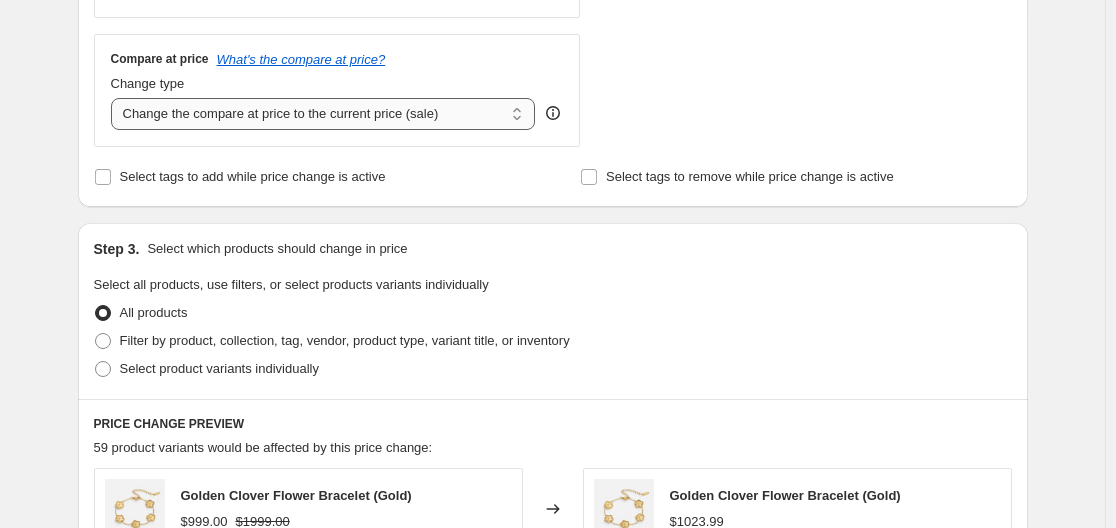 click on "Change the compare at price to the current price (sale) Change the compare at price to a certain amount Change the compare at price by a certain amount Change the compare at price by a certain percentage Change the compare at price by a certain amount relative to the actual price Change the compare at price by a certain percentage relative to the actual price Don't change the compare at price Remove the compare at price" at bounding box center (323, 114) 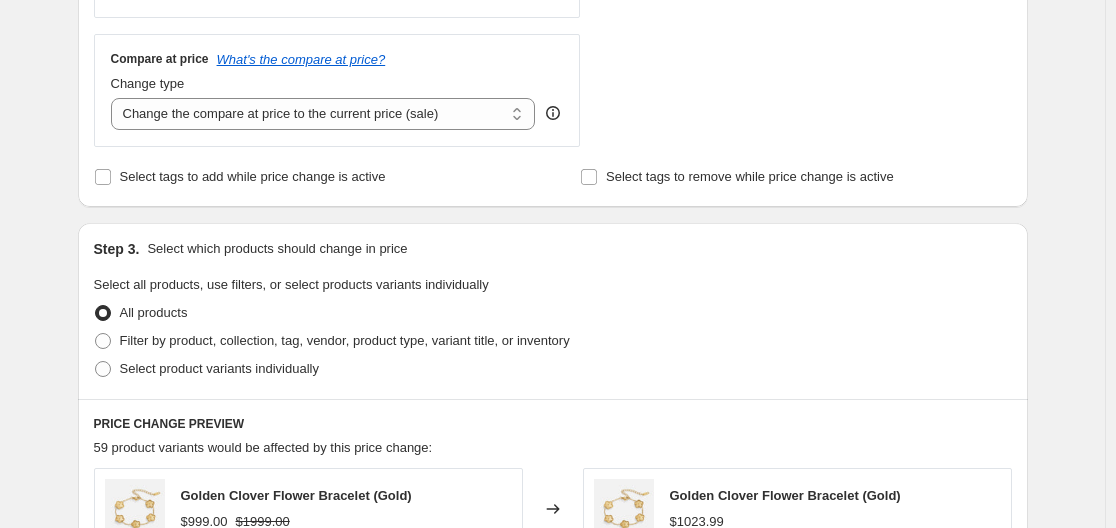click on "Create new price change job. This page is ready Create new price change job Draft Step 1. Optionally give your price change job a title (eg "March 30% off sale on boots") Aug 2, 2025, 11:38:03 AM Price change job This title is just for internal use, customers won't see it Step 2. Select how the prices should change Use bulk price change rules Set product prices individually Use CSV upload Price Change type Change the price to a certain amount Change the price by a certain amount Change the price by a certain percentage Change the price to the current compare at price (price before sale) Change the price by a certain amount relative to the compare at price Change the price by a certain percentage relative to the compare at price Don't change the price Change the price by a certain percentage relative to the cost per item Change price to certain cost margin Change the price by a certain amount Price change amount $ 24.99  (Price increase) Rounding Round to nearest .01 Round to nearest whole number Change type" at bounding box center [552, 288] 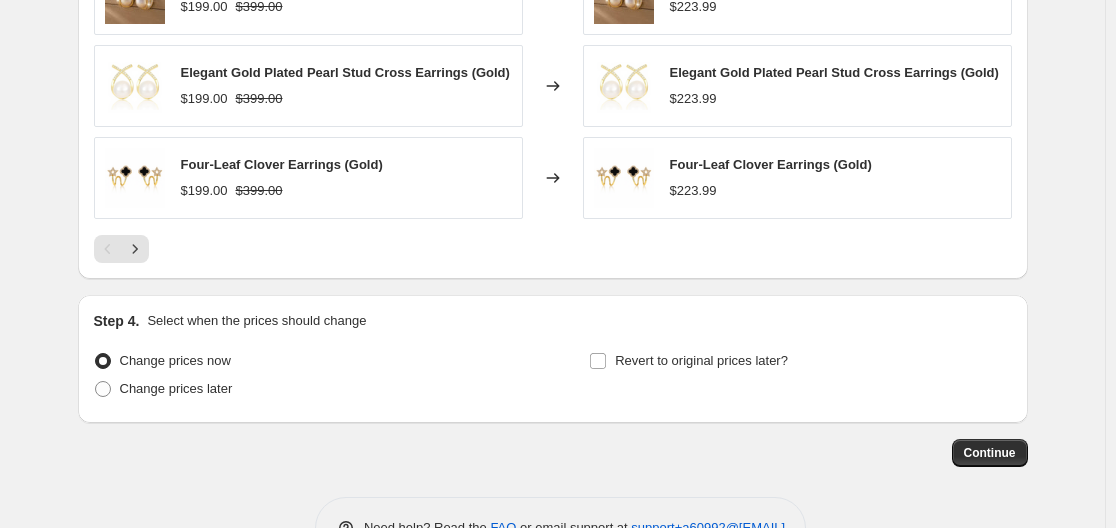 scroll, scrollTop: 1472, scrollLeft: 0, axis: vertical 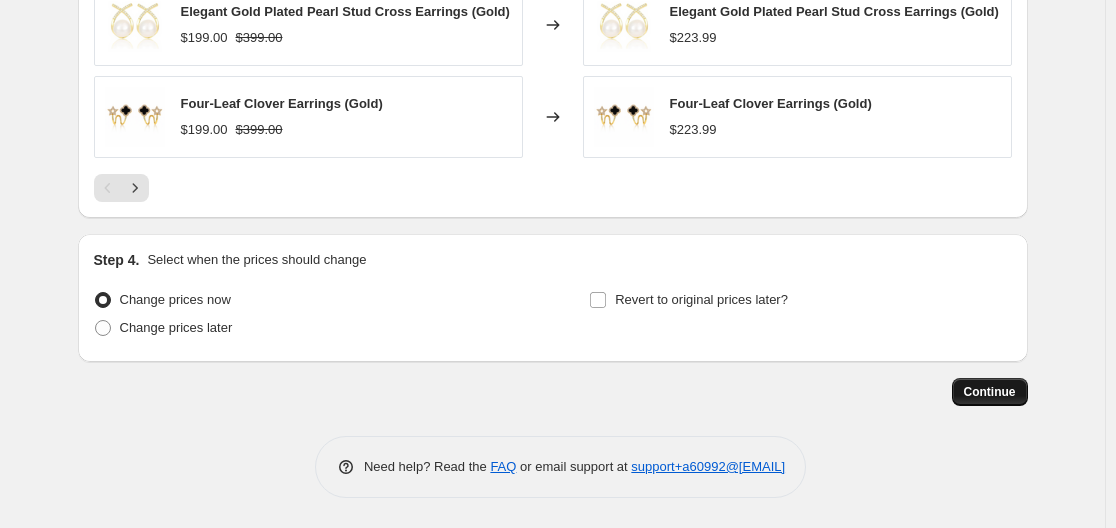 click on "Continue" at bounding box center [990, 392] 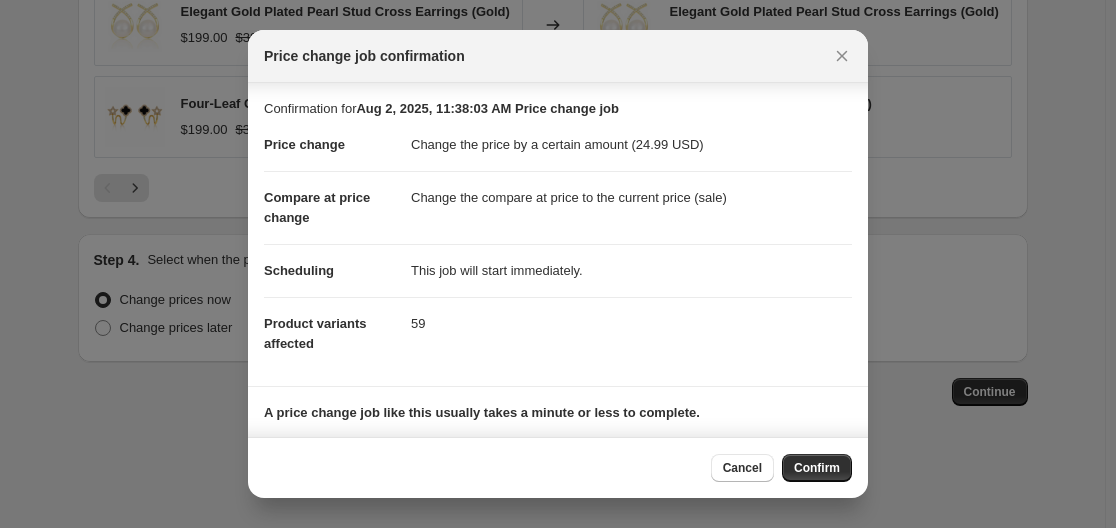 scroll, scrollTop: 129, scrollLeft: 0, axis: vertical 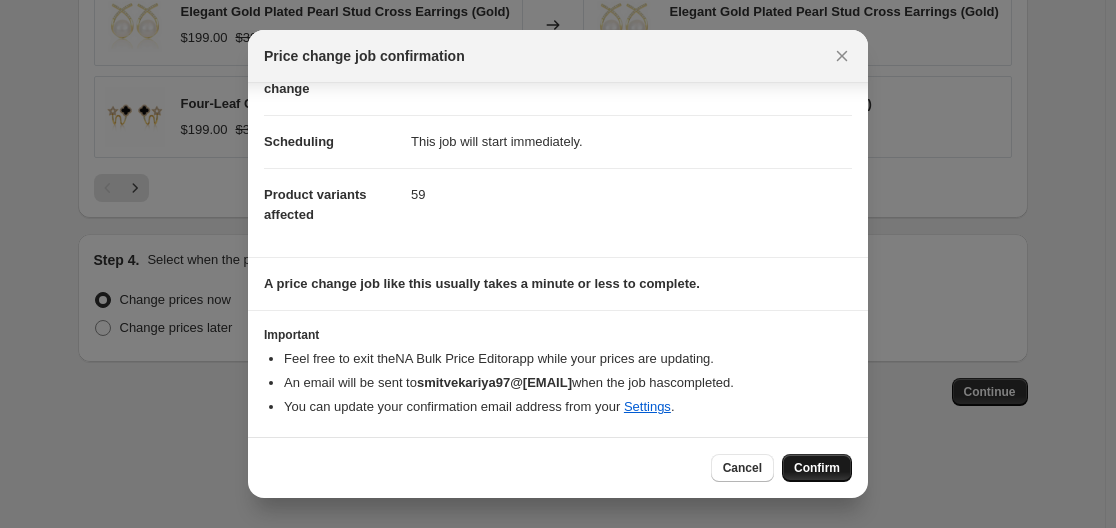click on "Confirm" at bounding box center (817, 468) 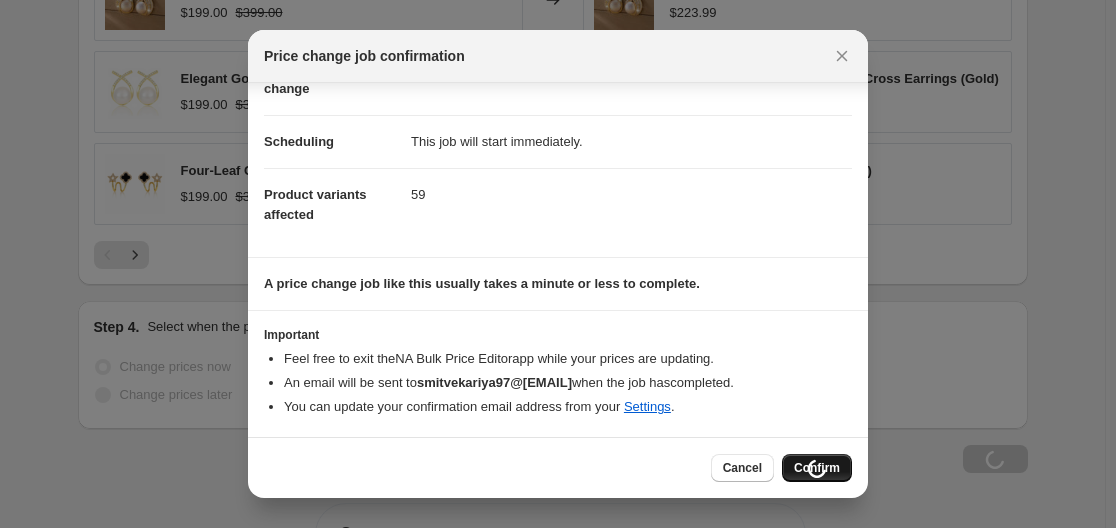 scroll, scrollTop: 1540, scrollLeft: 0, axis: vertical 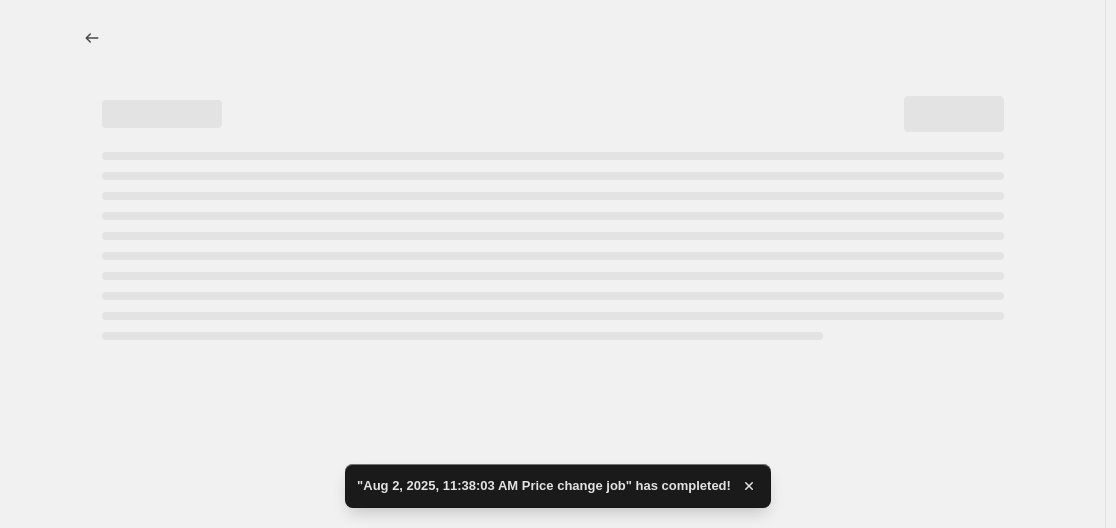select on "by" 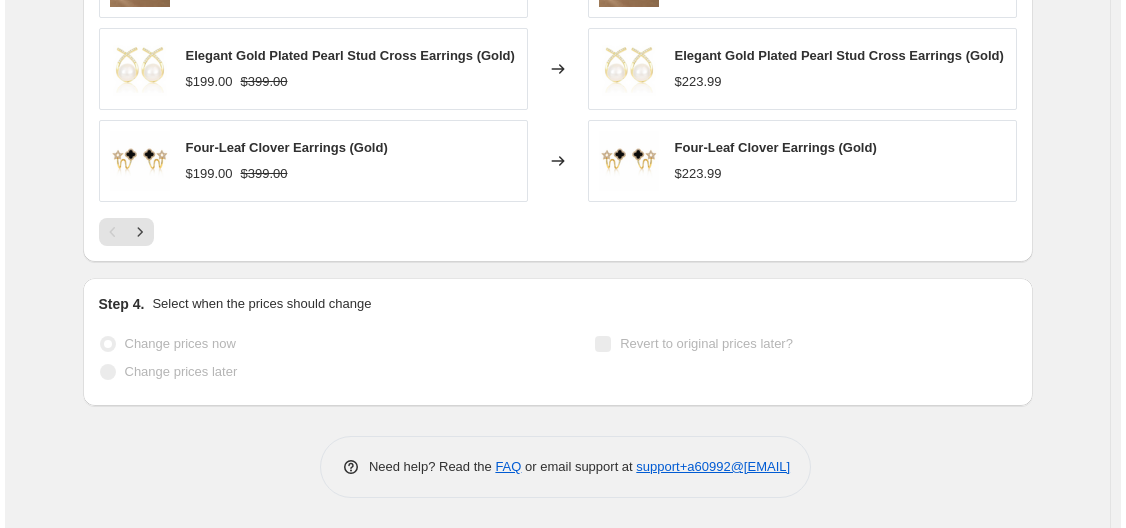scroll, scrollTop: 0, scrollLeft: 0, axis: both 